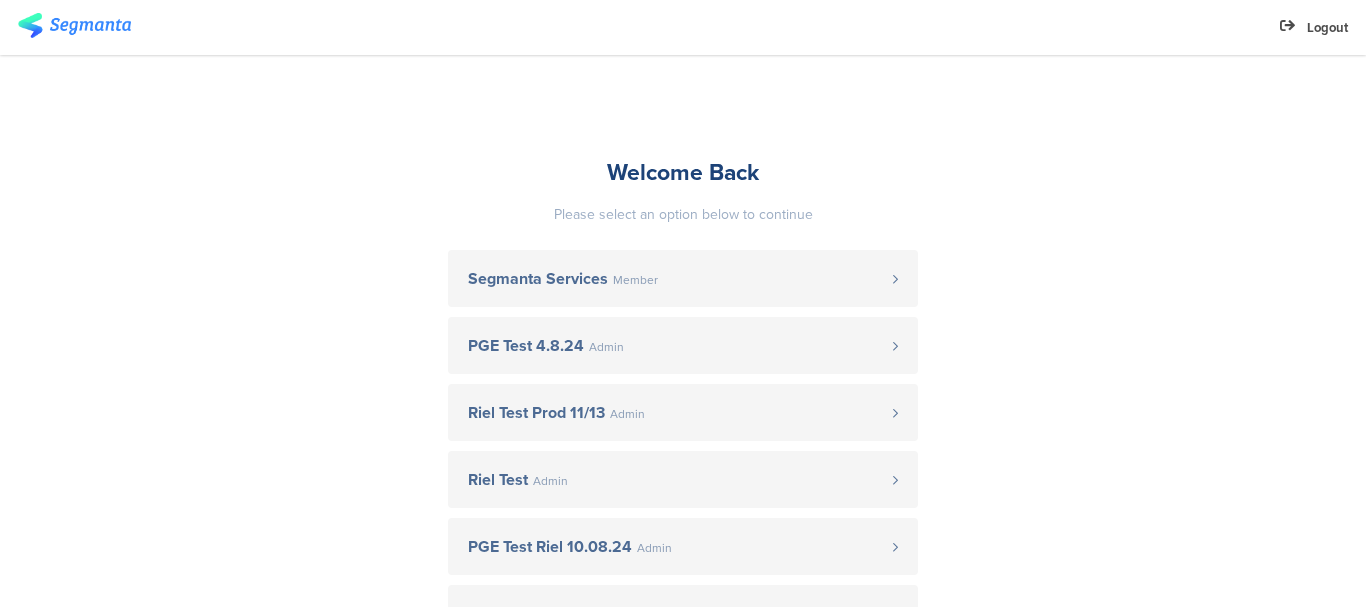 scroll, scrollTop: 0, scrollLeft: 0, axis: both 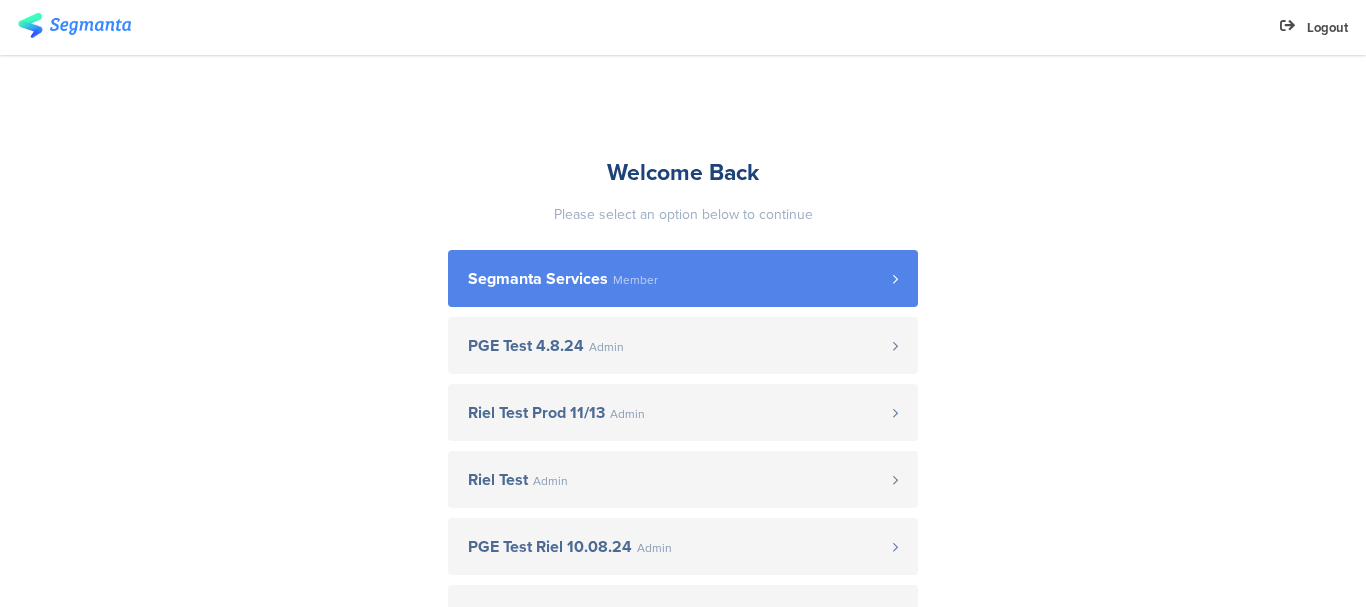 click on "Segmanta Services" at bounding box center (538, 279) 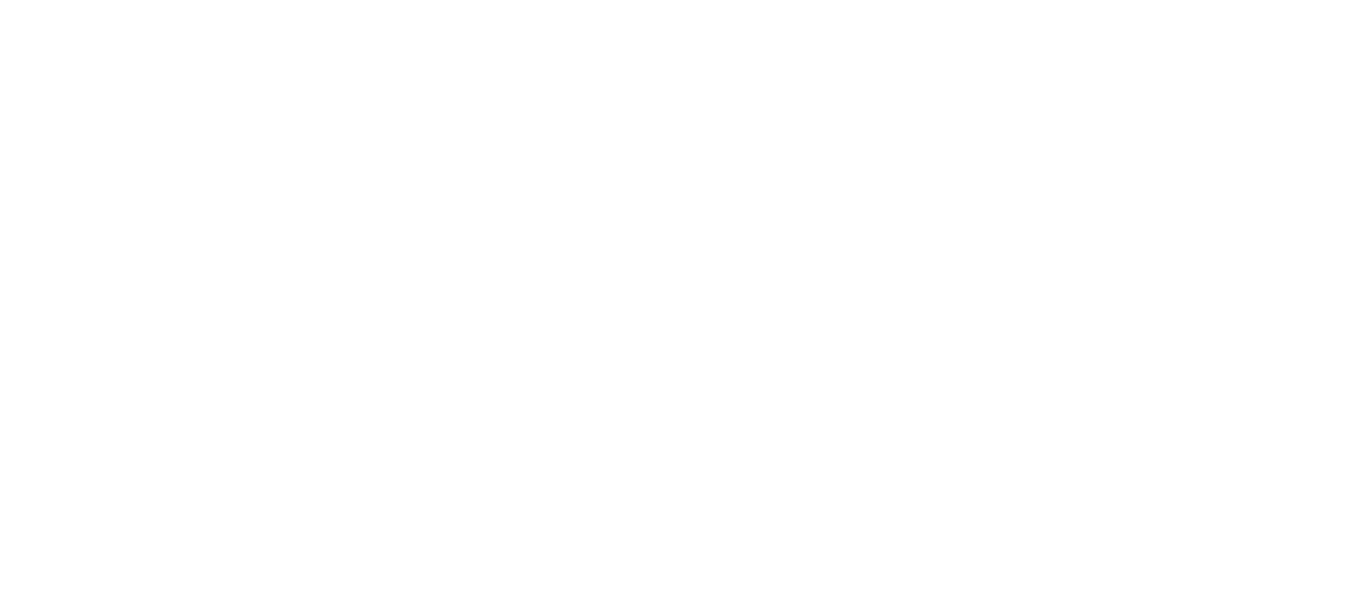 scroll, scrollTop: 0, scrollLeft: 0, axis: both 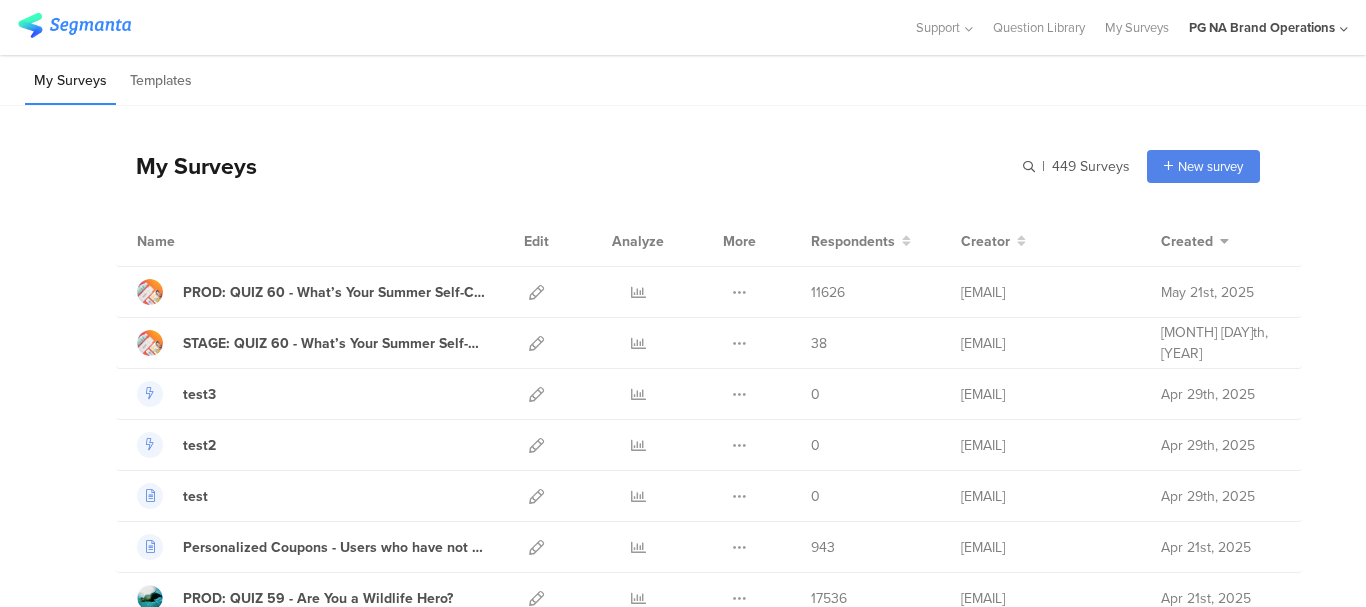 click on "PG NA Brand Operations" at bounding box center [1262, 27] 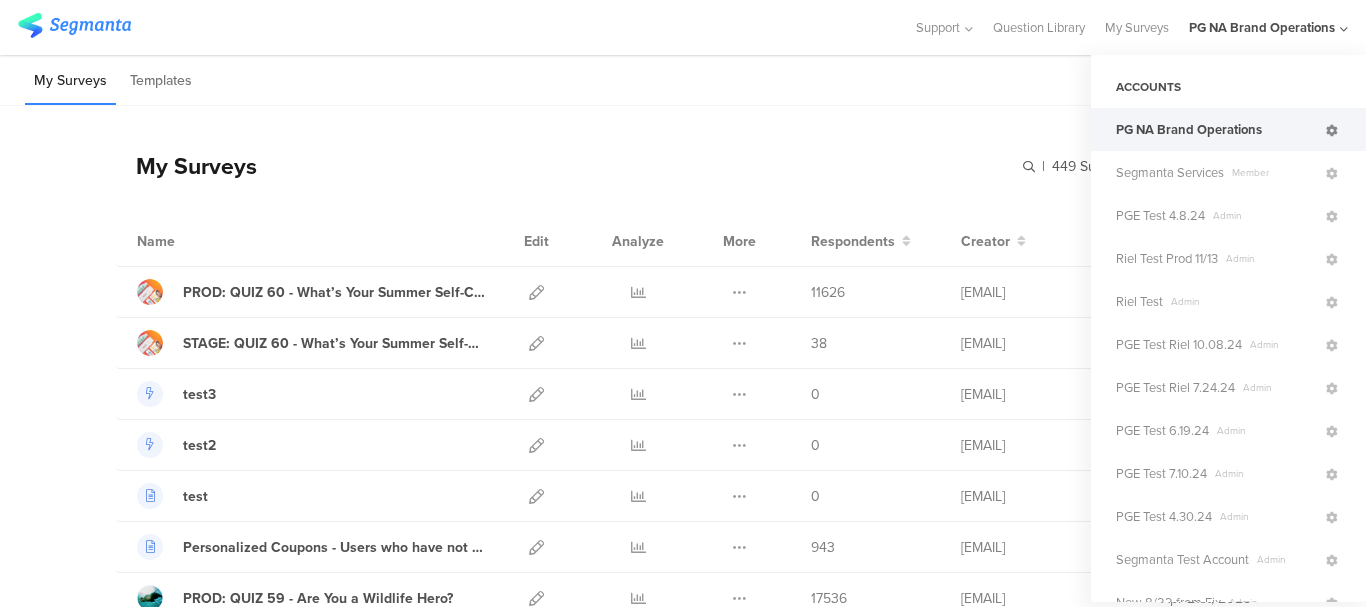 click at bounding box center (1332, 131) 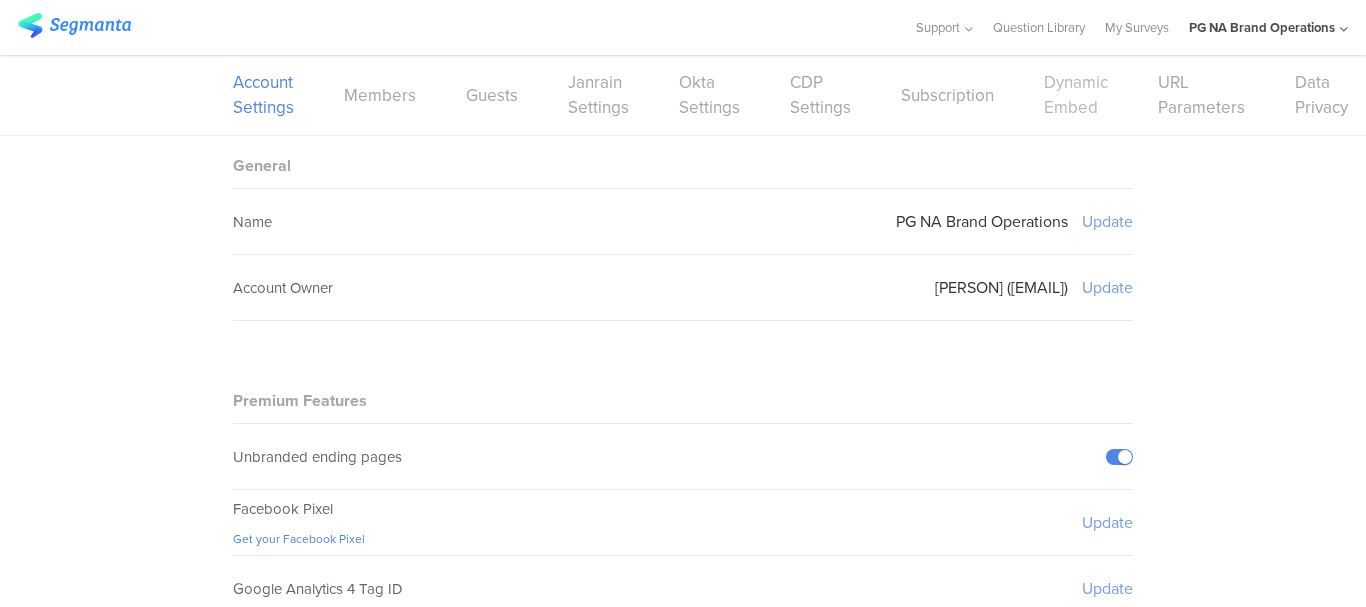 click on "Dynamic Embed" at bounding box center [1076, 95] 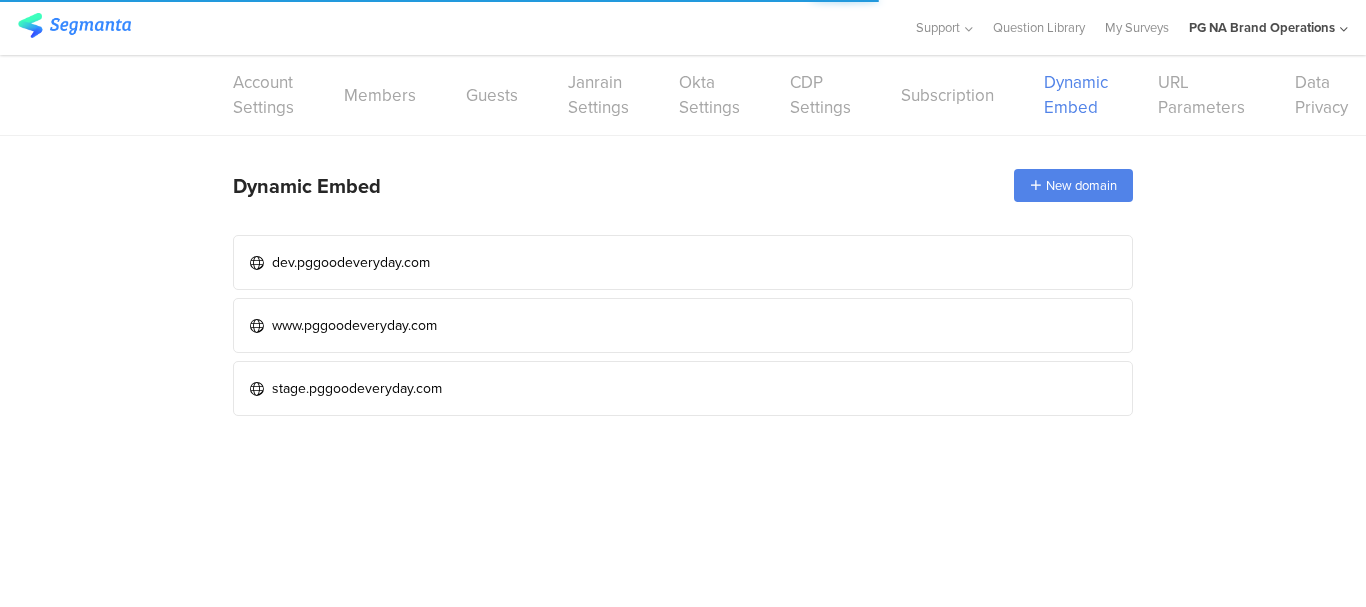 click on "dev.pggoodeveryday.com" at bounding box center [683, 262] 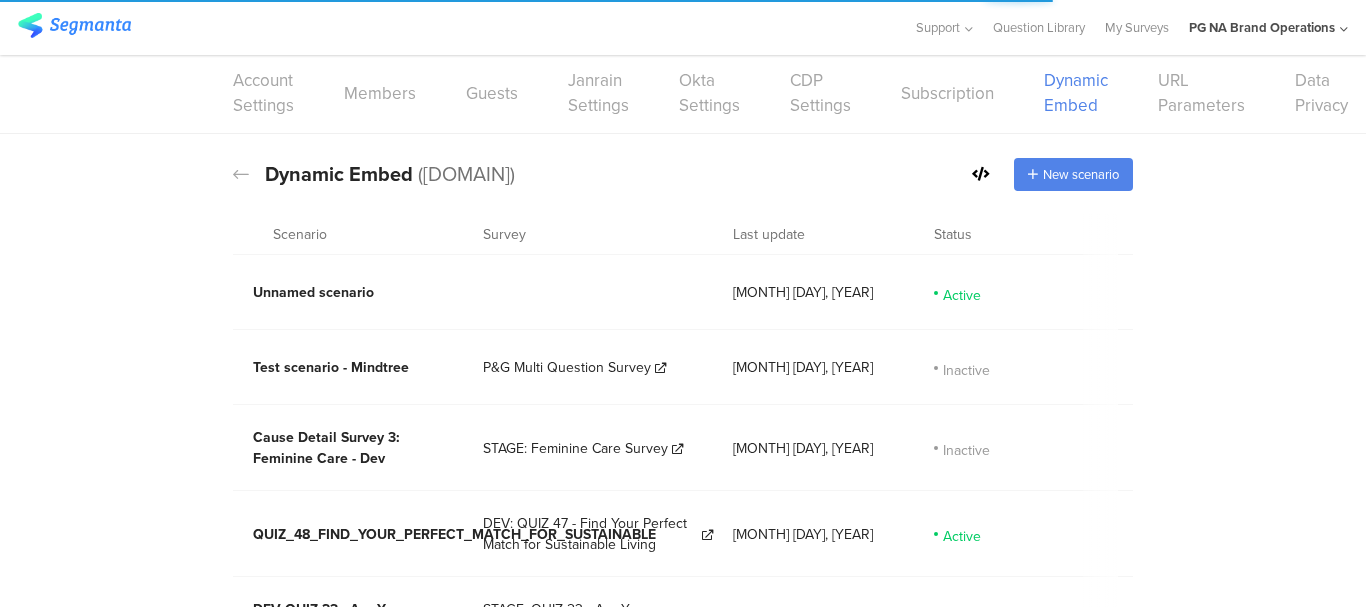 scroll, scrollTop: 0, scrollLeft: 0, axis: both 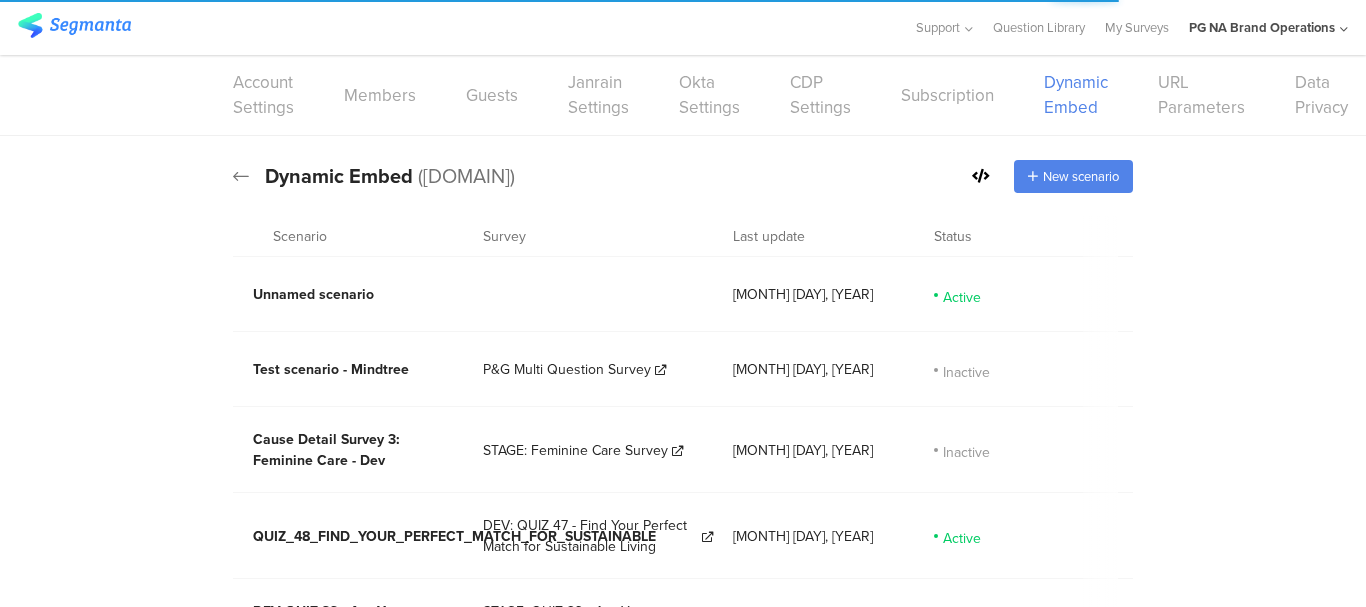 click at bounding box center [241, 176] 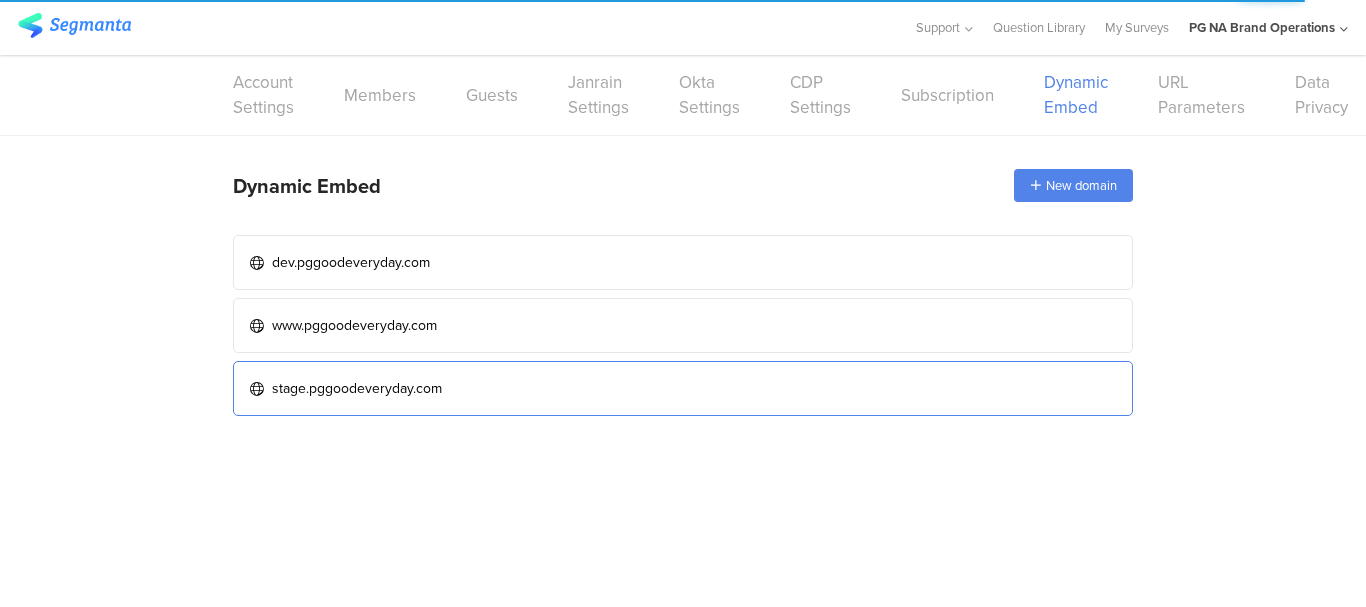 click on "stage.pggoodeveryday.com" at bounding box center (683, 388) 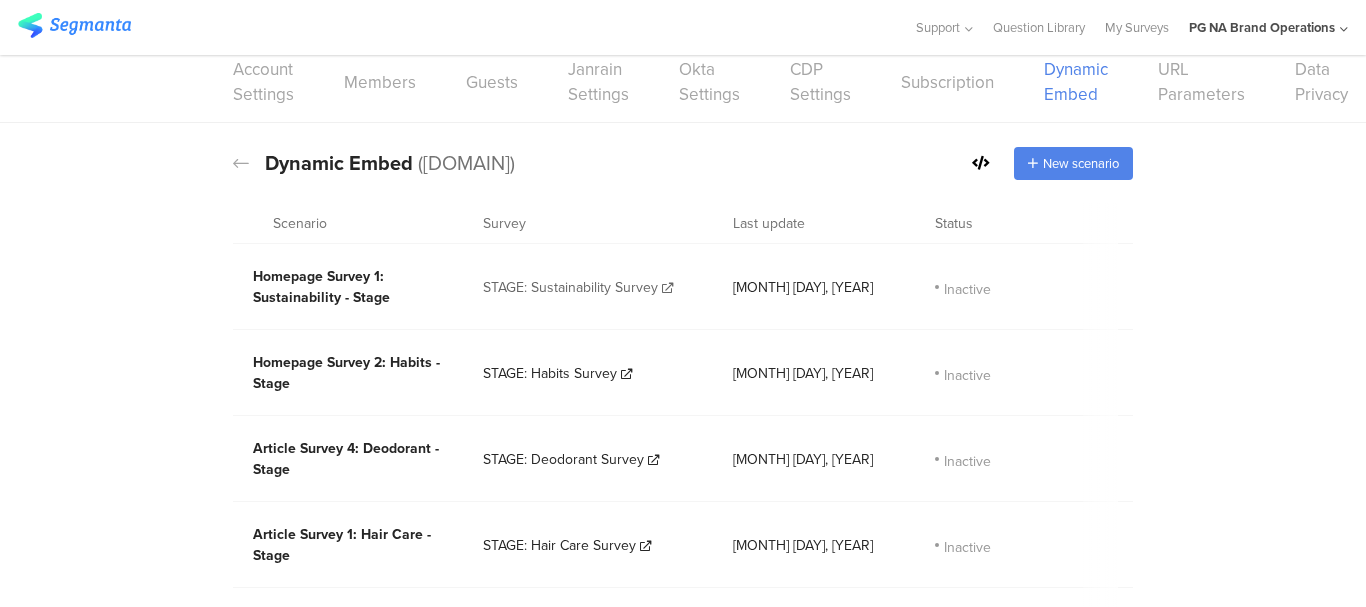 scroll, scrollTop: 0, scrollLeft: 0, axis: both 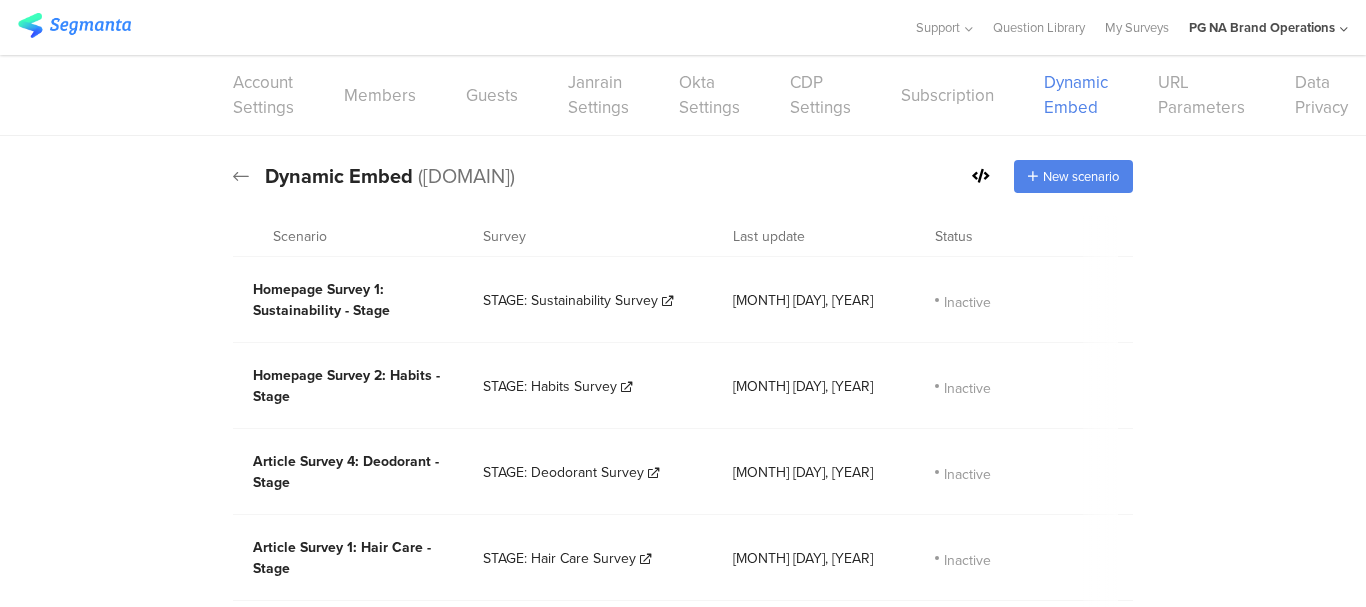 click at bounding box center [241, 176] 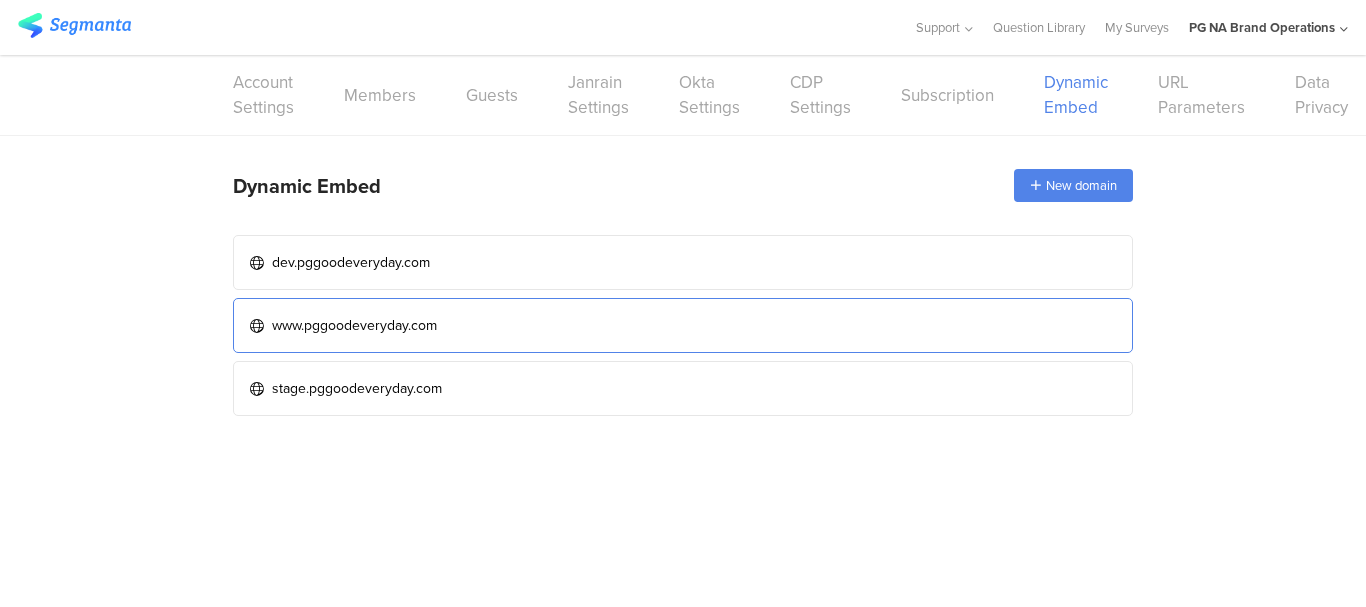 click on "www.pggoodeveryday.com" at bounding box center [683, 325] 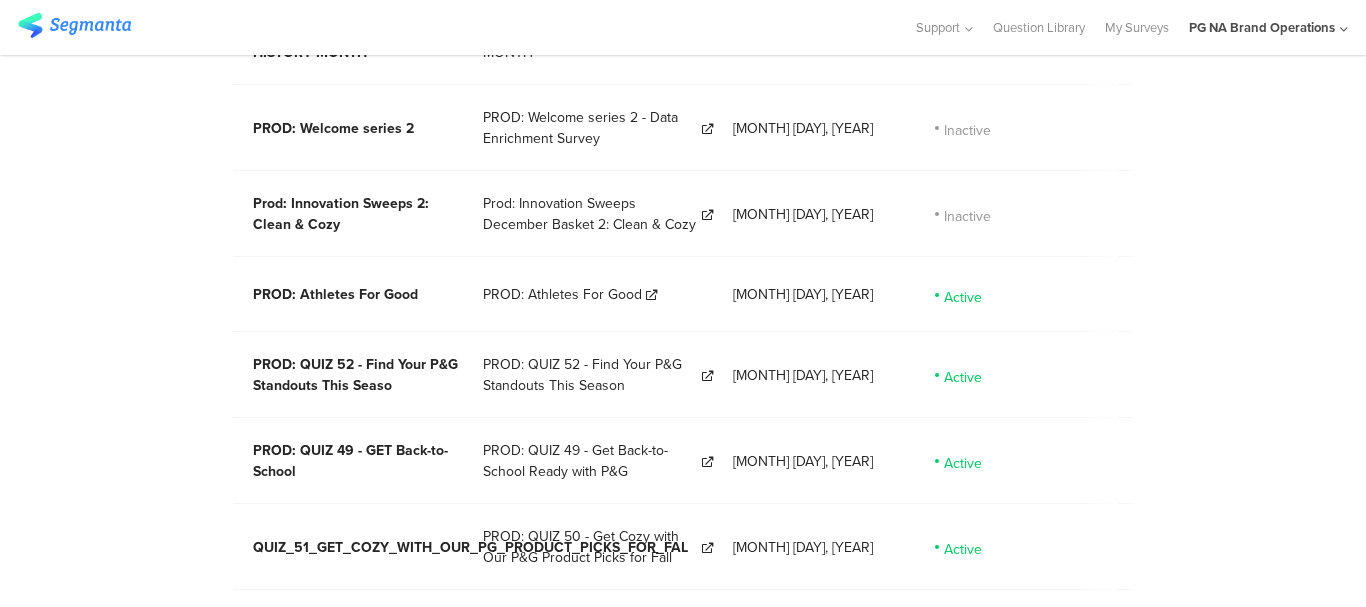 scroll, scrollTop: 9600, scrollLeft: 0, axis: vertical 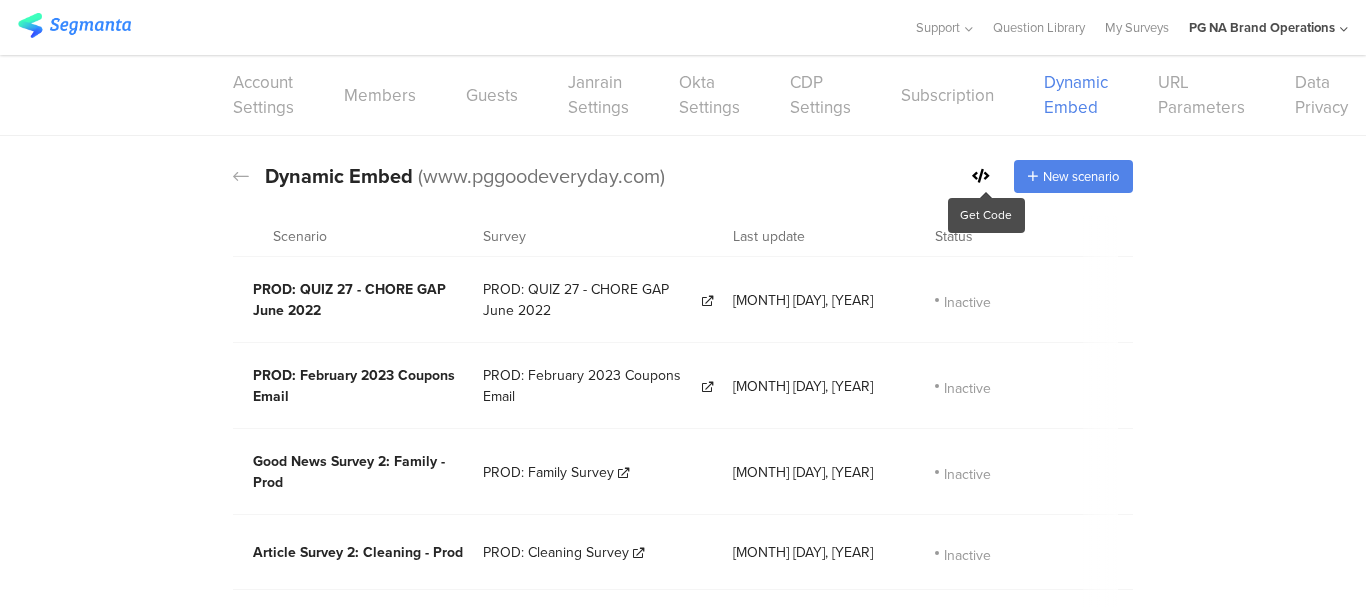 click at bounding box center (981, 176) 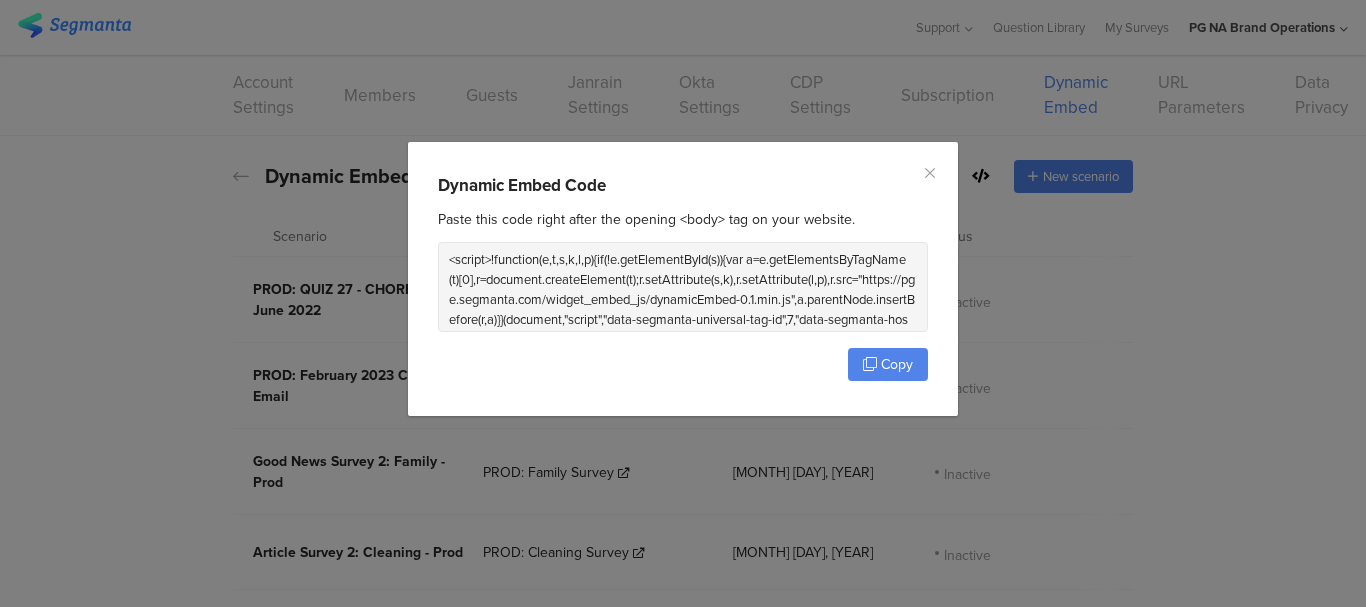 scroll, scrollTop: 26, scrollLeft: 0, axis: vertical 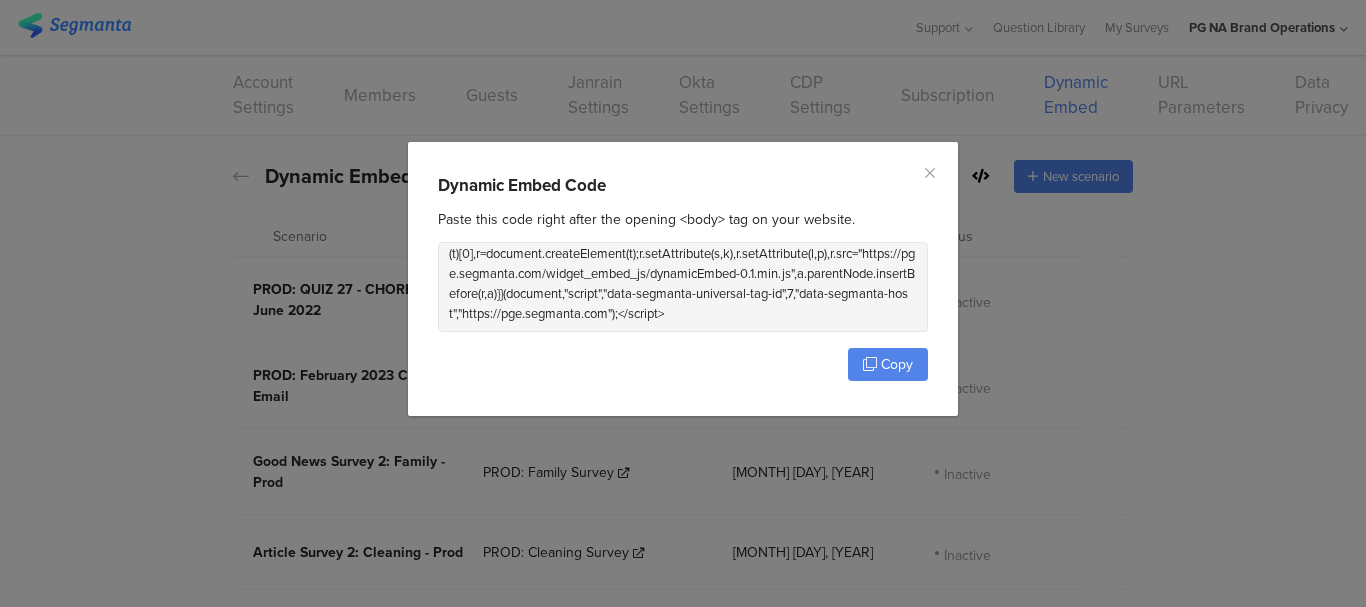 click on "Dynamic Embed Code Paste this code right after the opening <body> tag on your website. <iframe>!function(e,t,s,k,l,p){if(!e.getElementById(s)){var a=e.getElementsByTagName(t)[0],r=document.createElement(t);r.setAttribute(s,k),r.setAttribute(l,p),r.src="https://pge.segmanta.com/widget_embed_js/dynamicEmbed-0.1.min.js",a.parentNode.insertBefore(r,a)}}(document,"script","data-segmanta-universal-tag-id",7,"data-segmanta-host","https://pge.segmanta.com");</iframe> Copy" at bounding box center [683, 303] 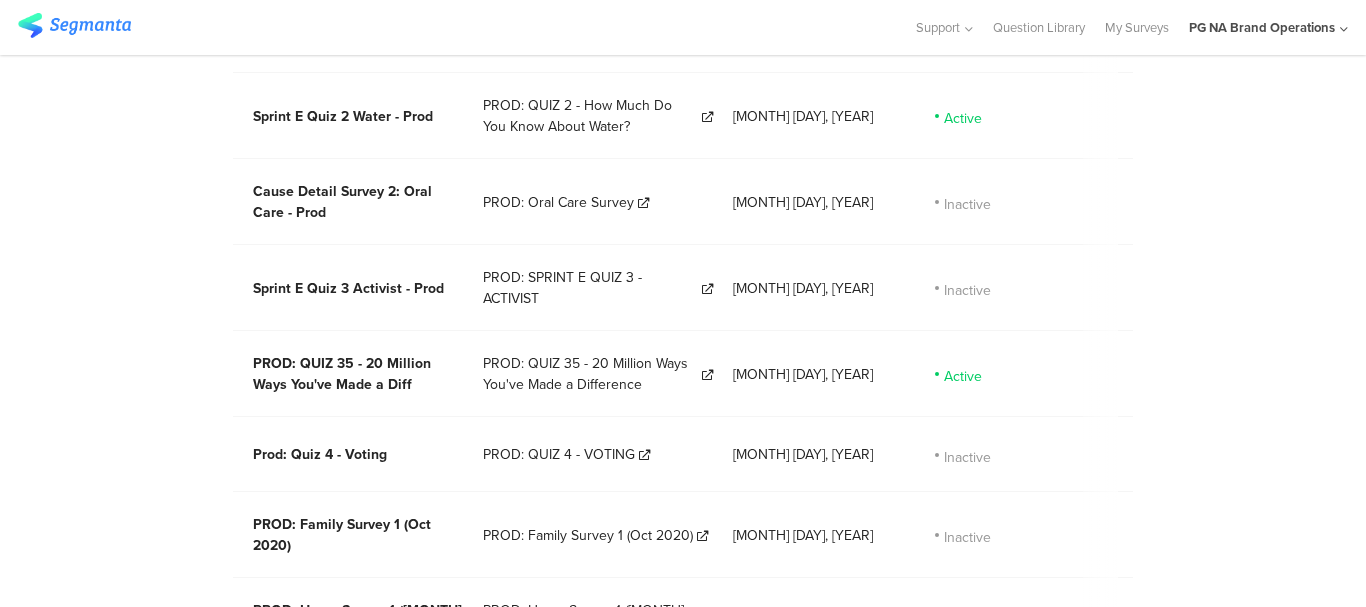 scroll, scrollTop: 1400, scrollLeft: 0, axis: vertical 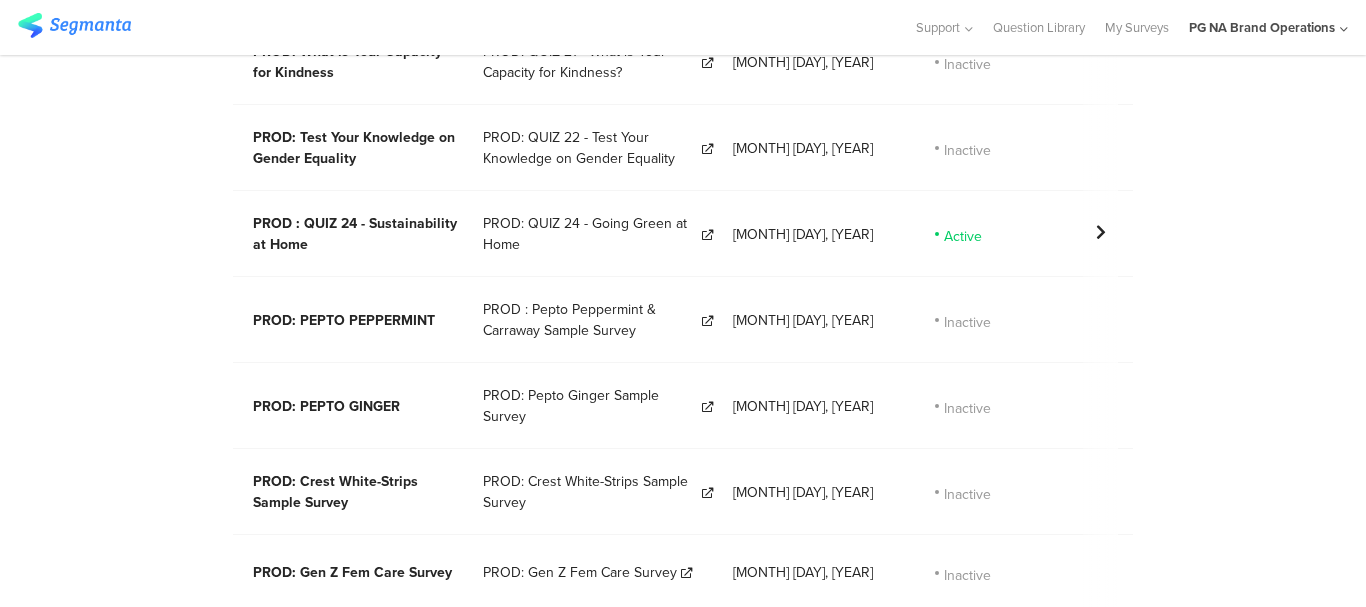 click at bounding box center (1101, 232) 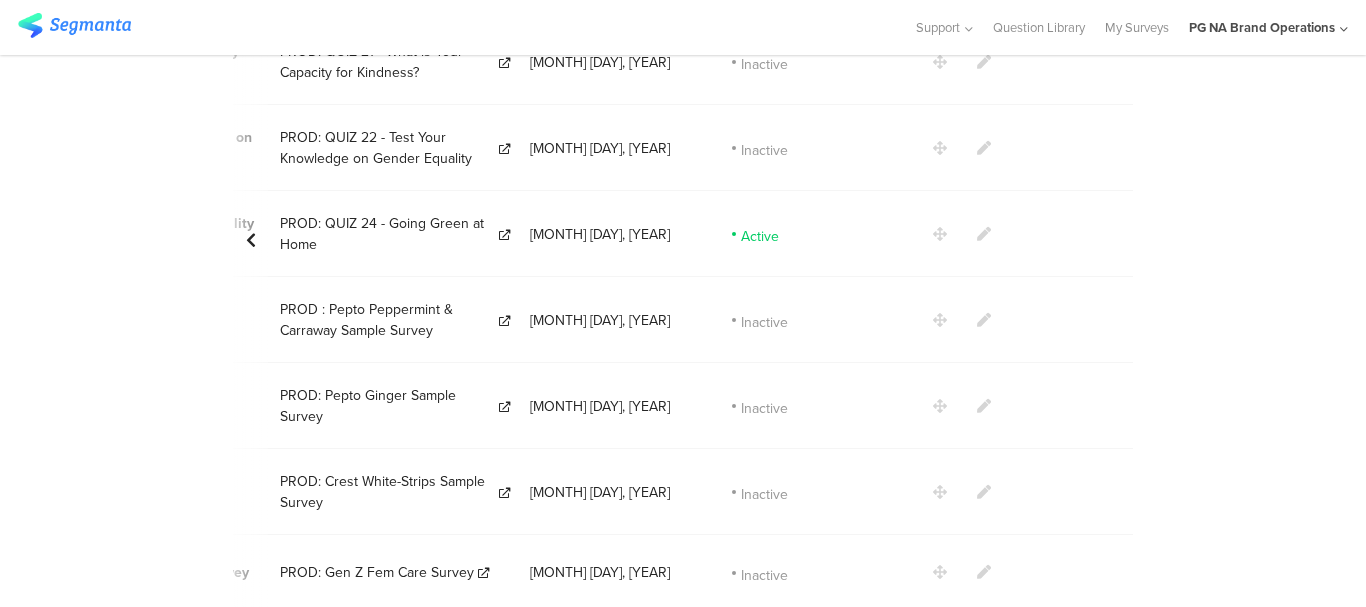 scroll, scrollTop: 0, scrollLeft: 203, axis: horizontal 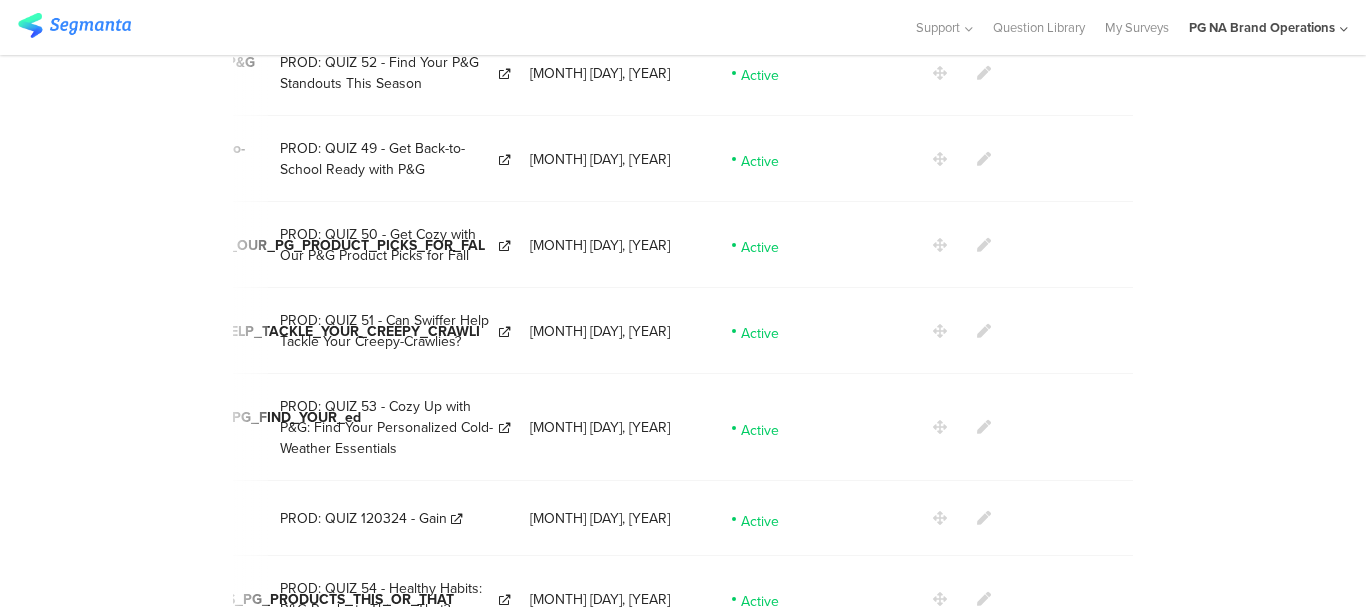 click at bounding box center (984, 599) 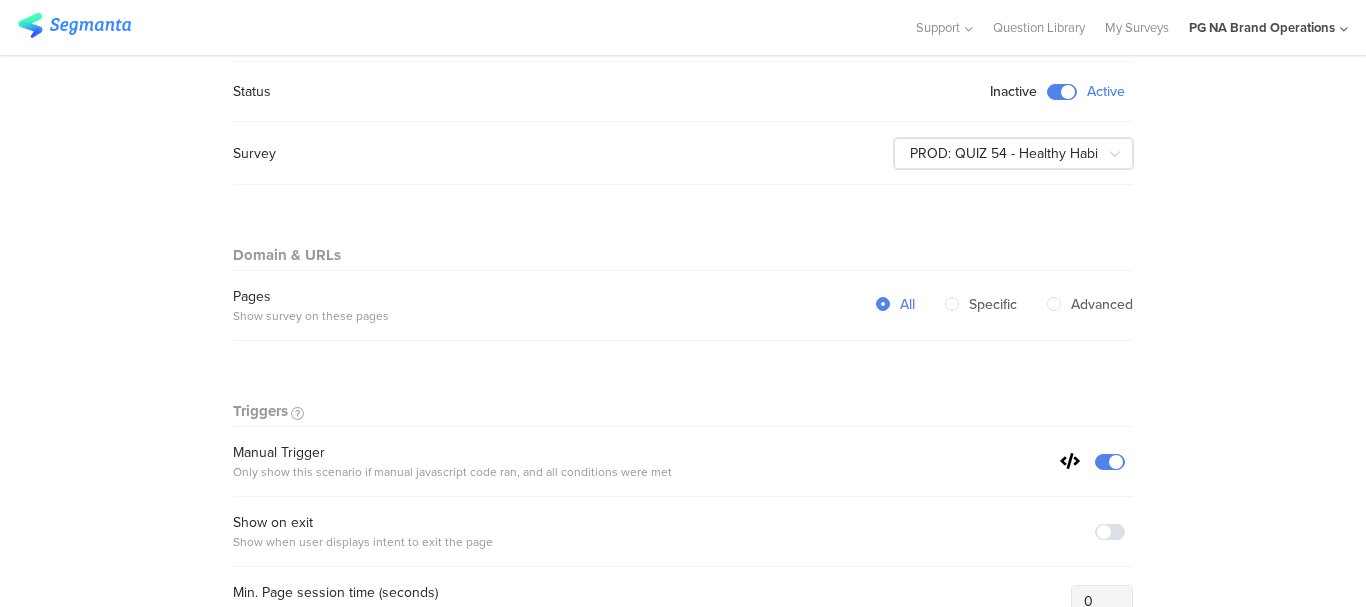 scroll, scrollTop: 0, scrollLeft: 0, axis: both 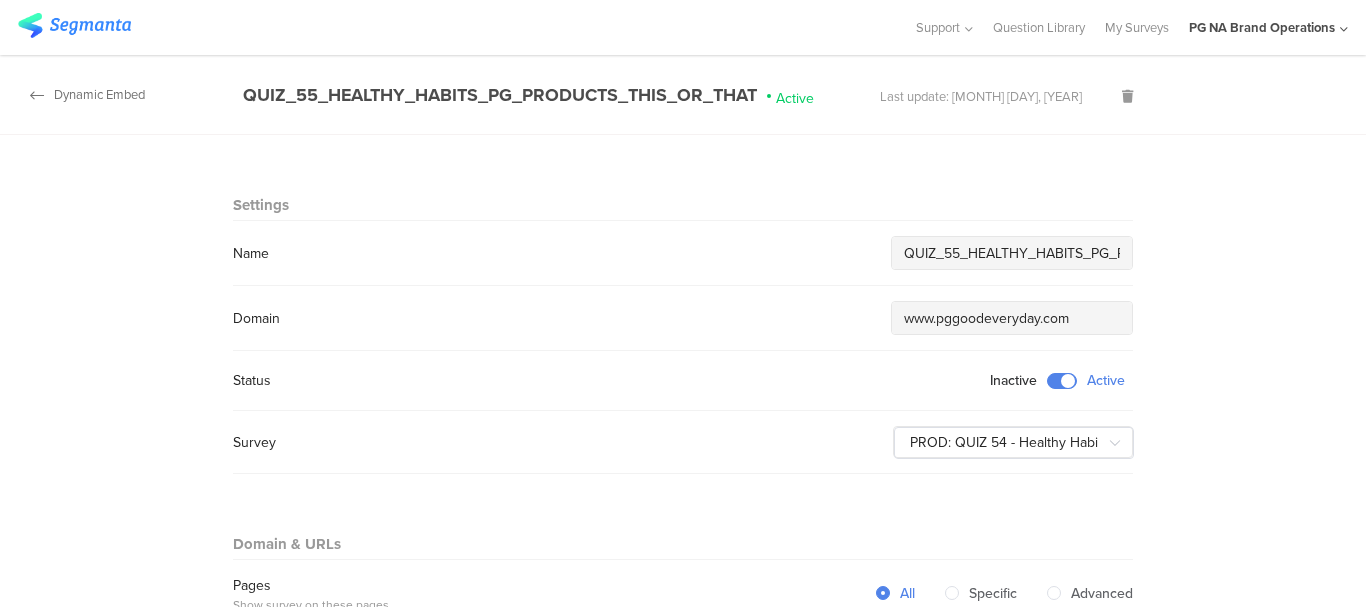 click on "Dynamic Embed" at bounding box center (72, 94) 